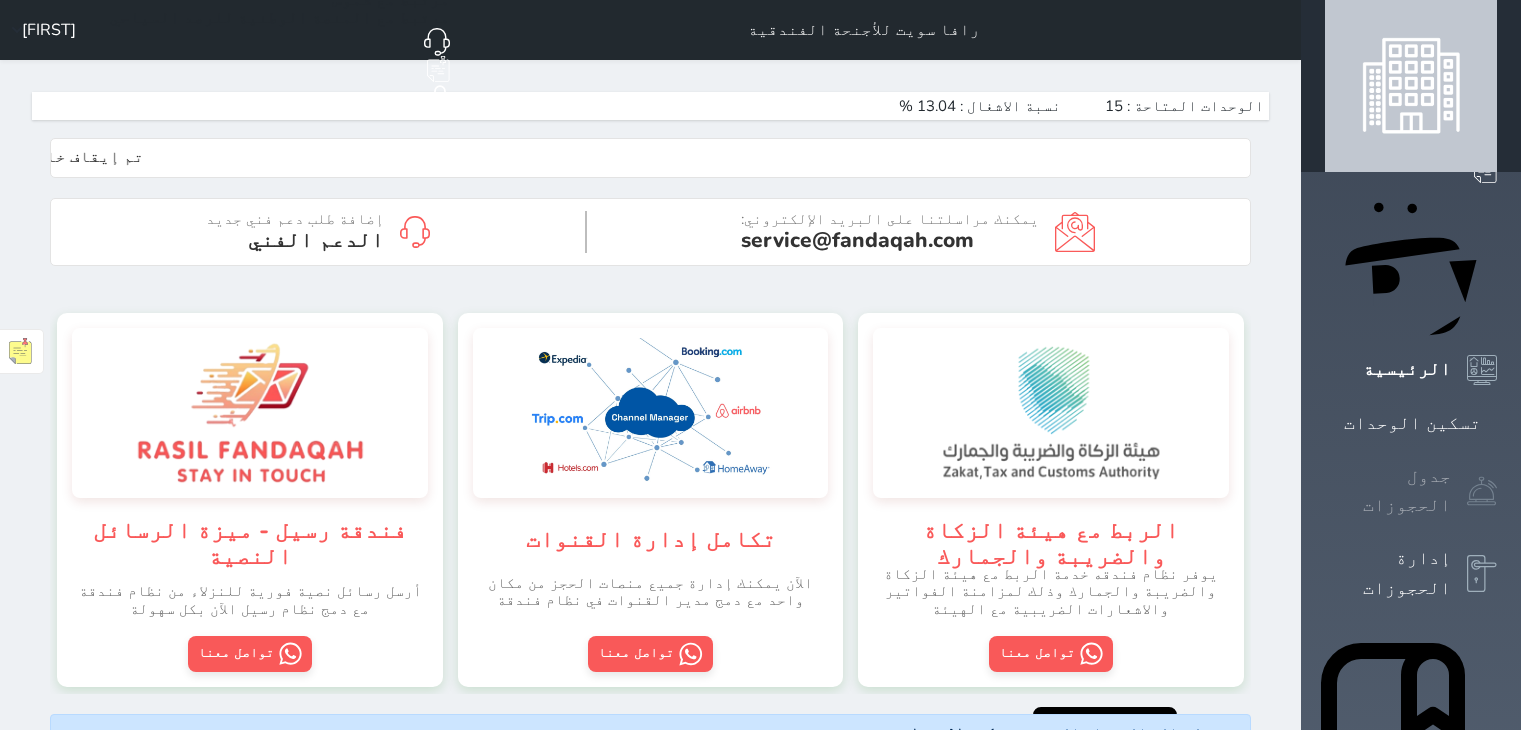 scroll, scrollTop: 0, scrollLeft: 0, axis: both 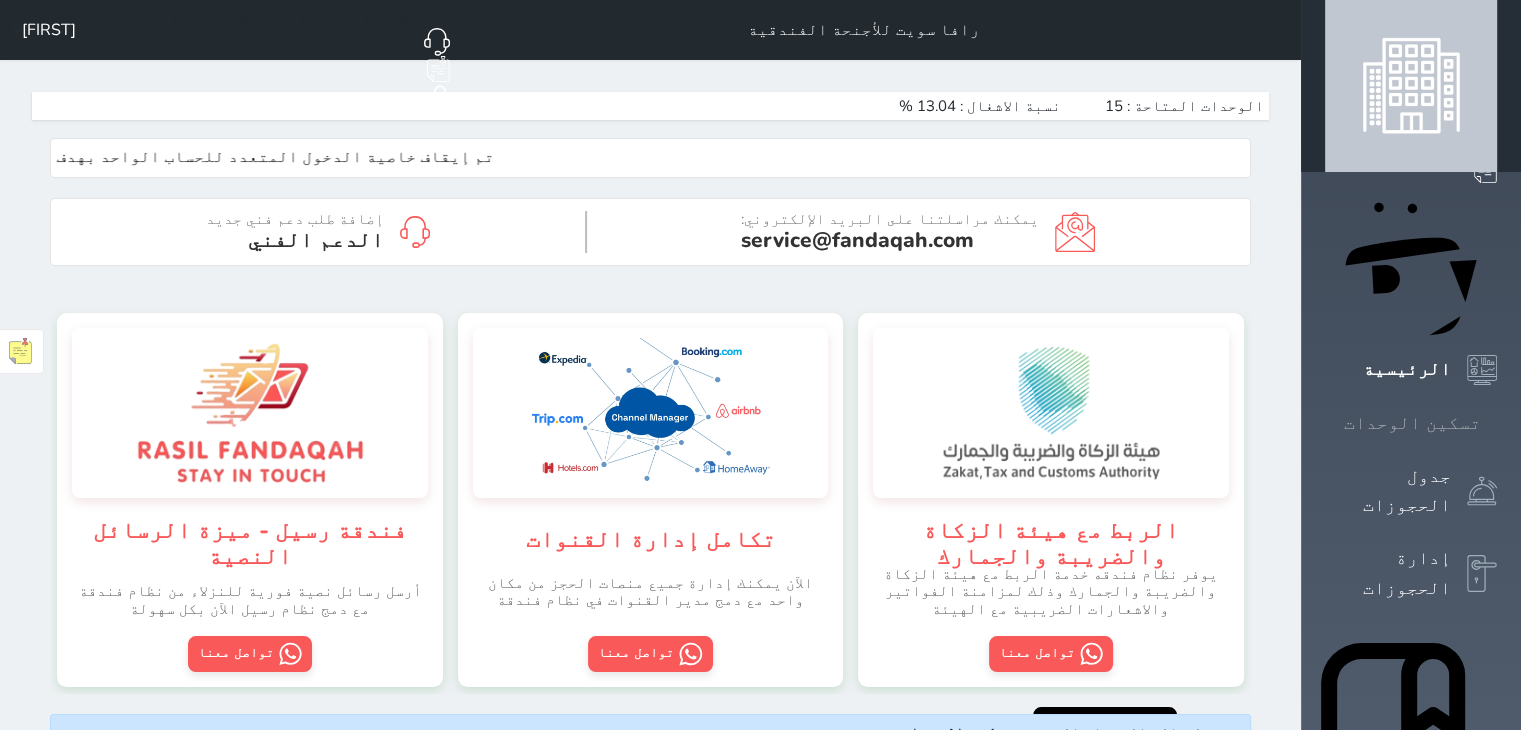 click on "تسكين الوحدات" at bounding box center [1411, 423] 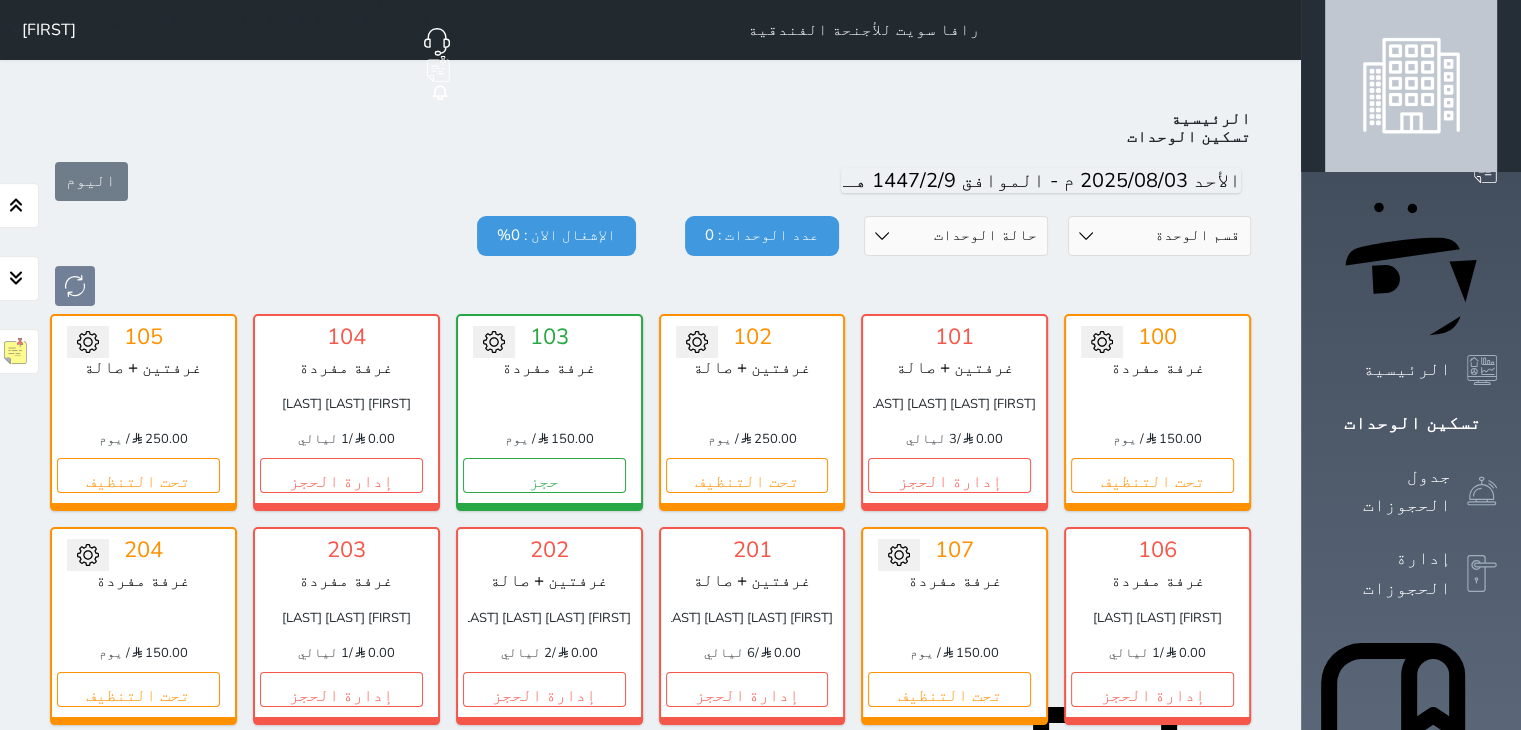 scroll, scrollTop: 78, scrollLeft: 0, axis: vertical 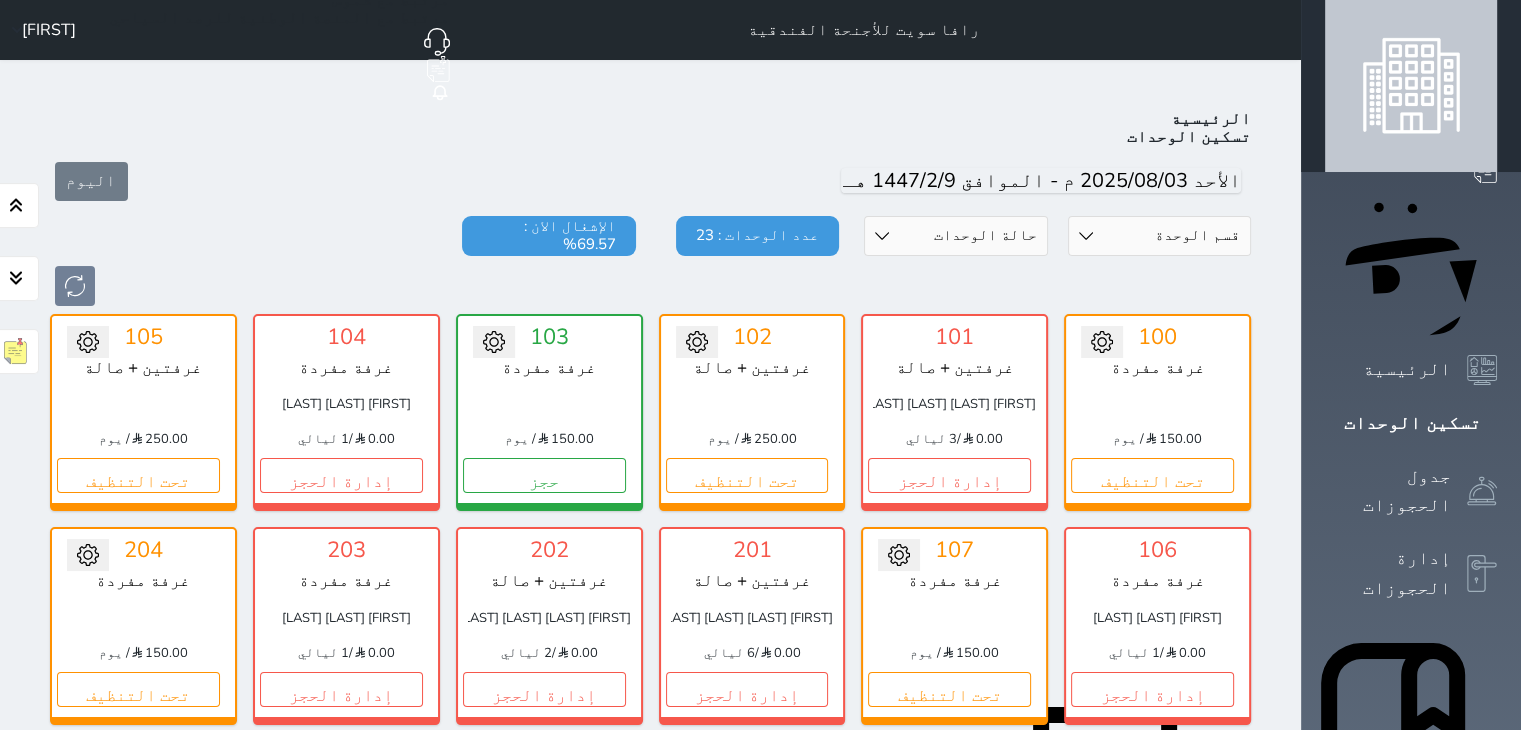 click 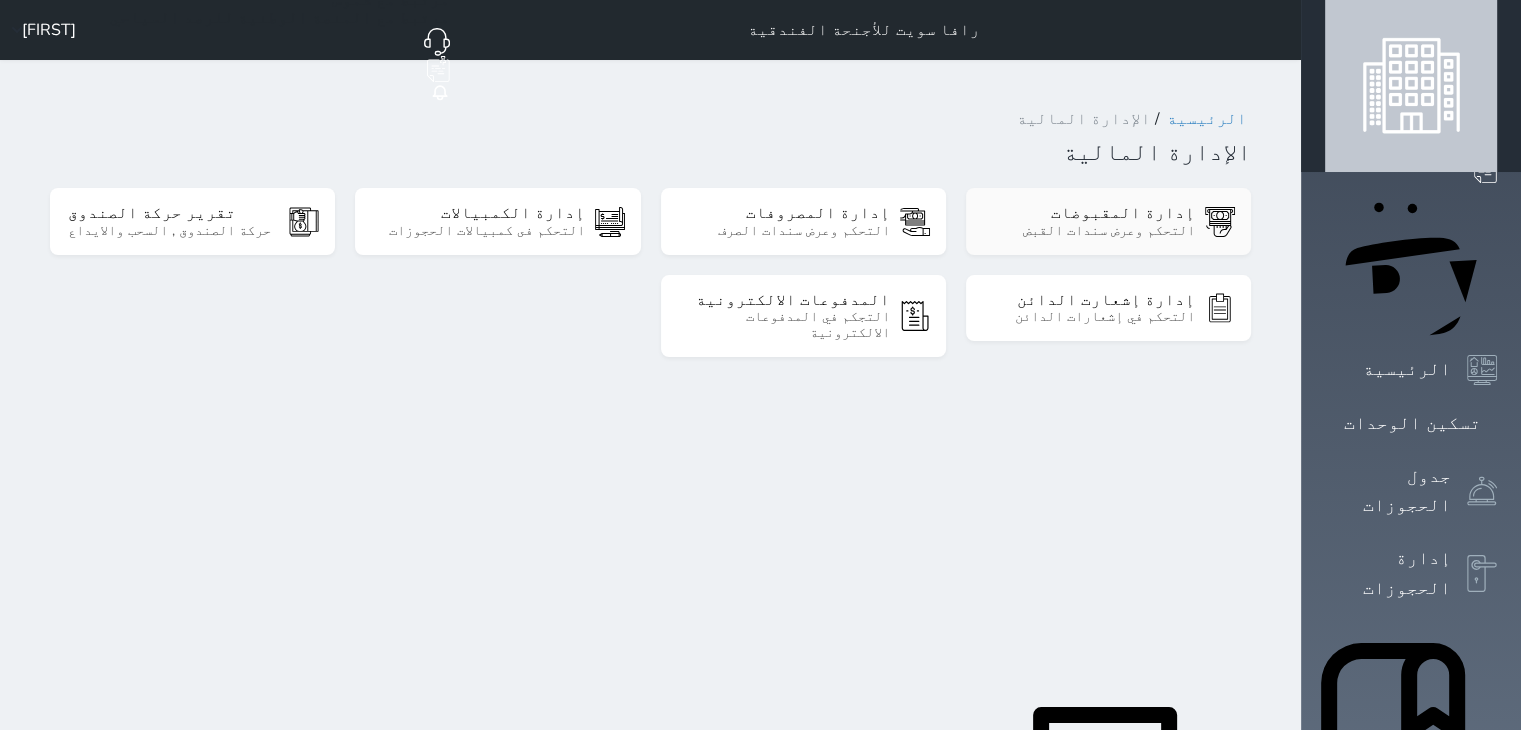 click on "التحكم وعرض سندات القبض" at bounding box center [1089, 231] 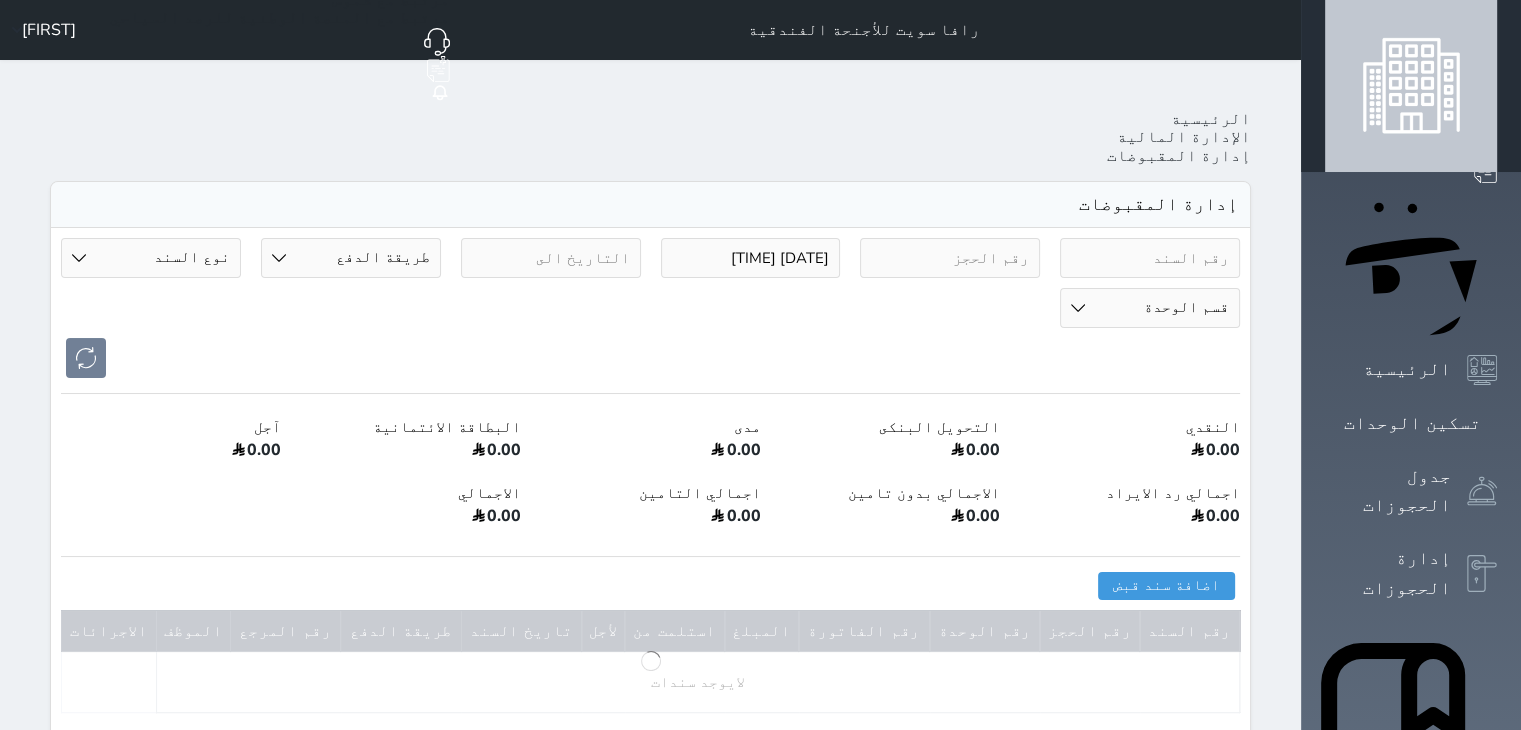 click on "[DATE] [TIME]" at bounding box center [751, 258] 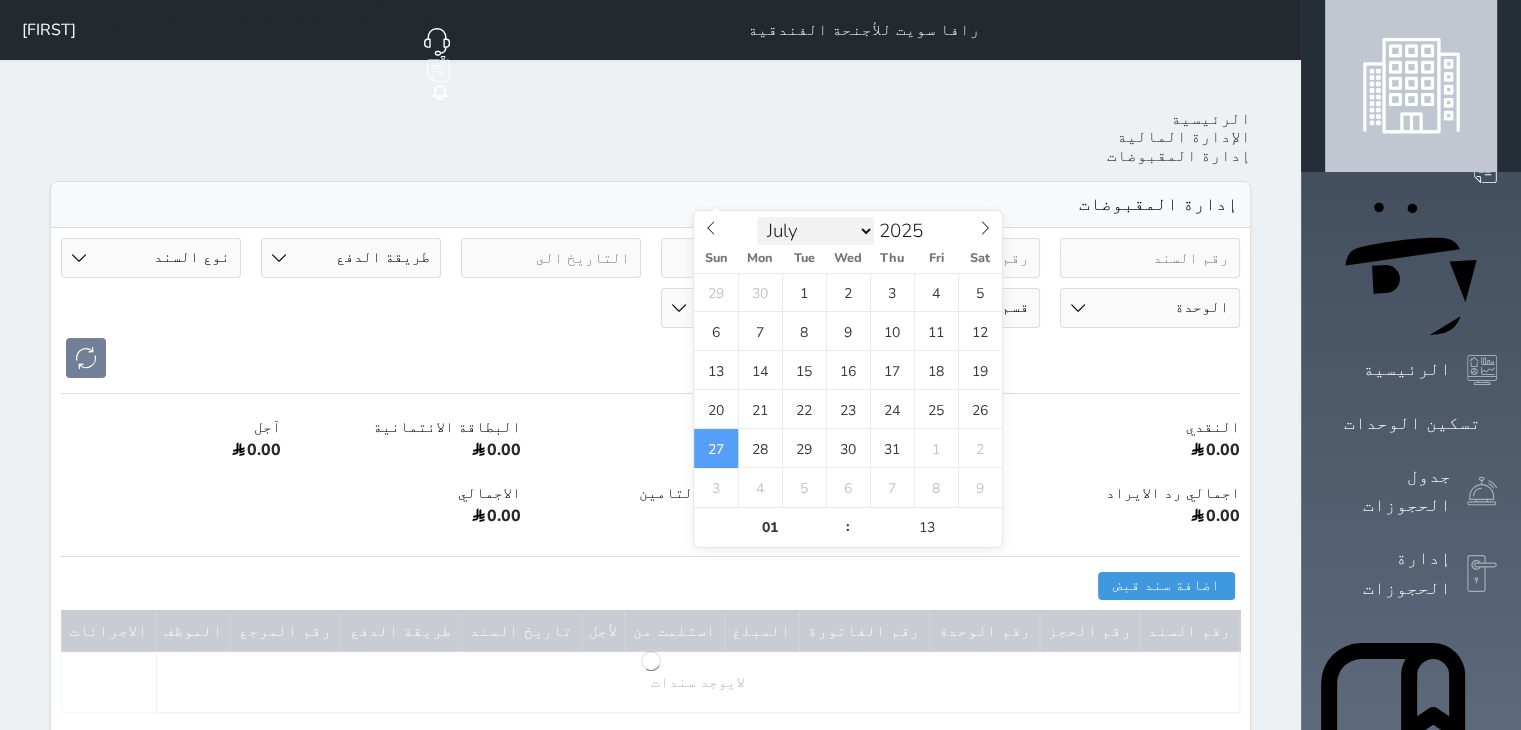 click on "January February March April May June July August September October November December" at bounding box center [815, 231] 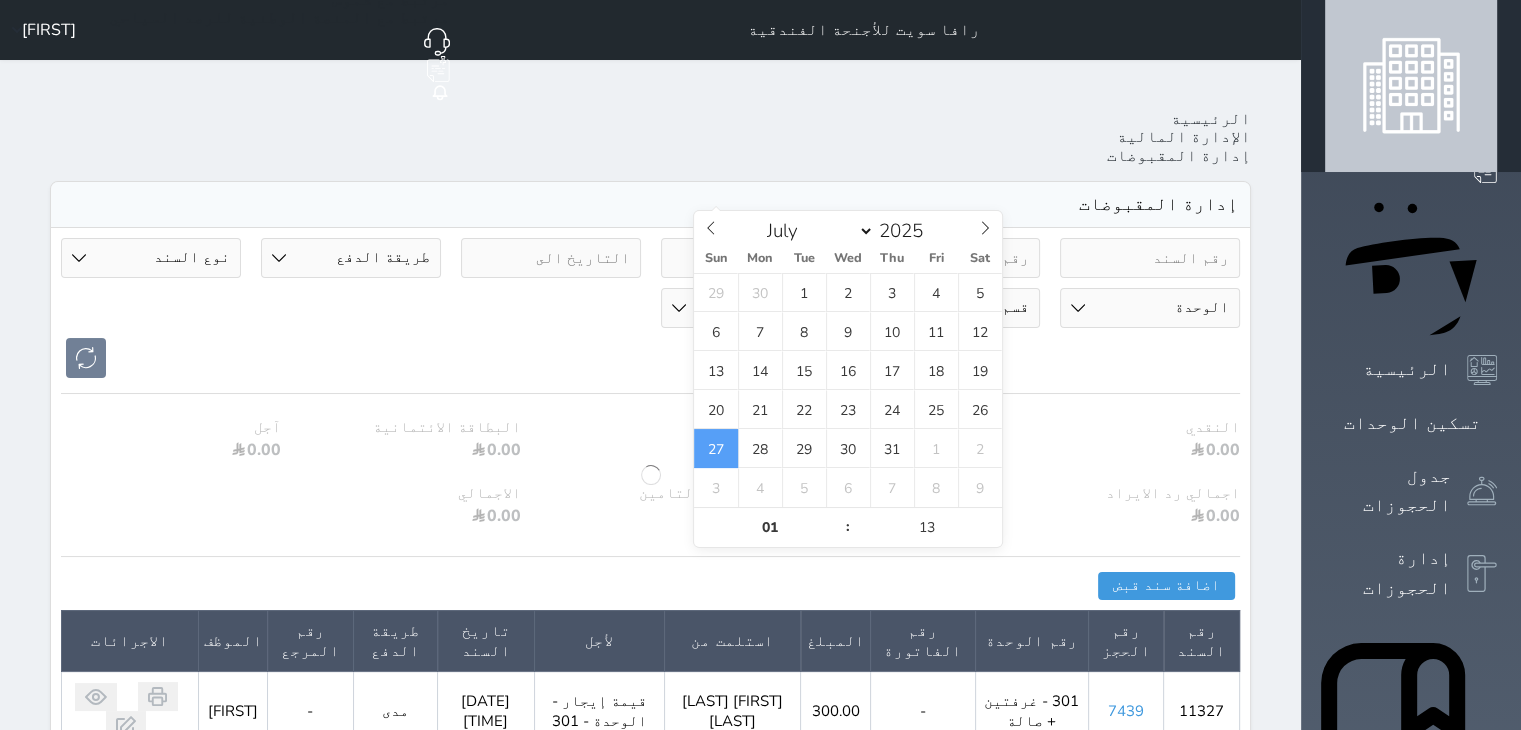 click on "[DATE] [TIME]     طريقة الدفع   دفع نقدى   تحويل بنكى   مدى   بطاقة ائتمان   آجل   رد ايراد   نوع السند   مقبوضات عامة قيمة إيجار فواتير تحويل من الادارة الى الصندوق خدمات تامين عربون لا ينطبق آخر مغسلة واي فاي - الإنترنت مواقف السيارات طعام الأغذية والمشروبات مشروبات المشروبات الباردة المشروبات الساخنة الإفطار غداء عشاء مخبز و كعك حمام سباحة الصالة الرياضية سبا و خدمات الجمال اختيار وإسقاط (خدمات النقل) ميني بار كابل - تلفزيون سرير إضافي تصفيف الشعر التسوق خدمات الجولات السياحية المنظمة خدمات الدليل السياحي تحصيل كمبيالة   الوحدة   100 - غرفة مفردة 101 - غرفتين + صالة" at bounding box center (650, 308) 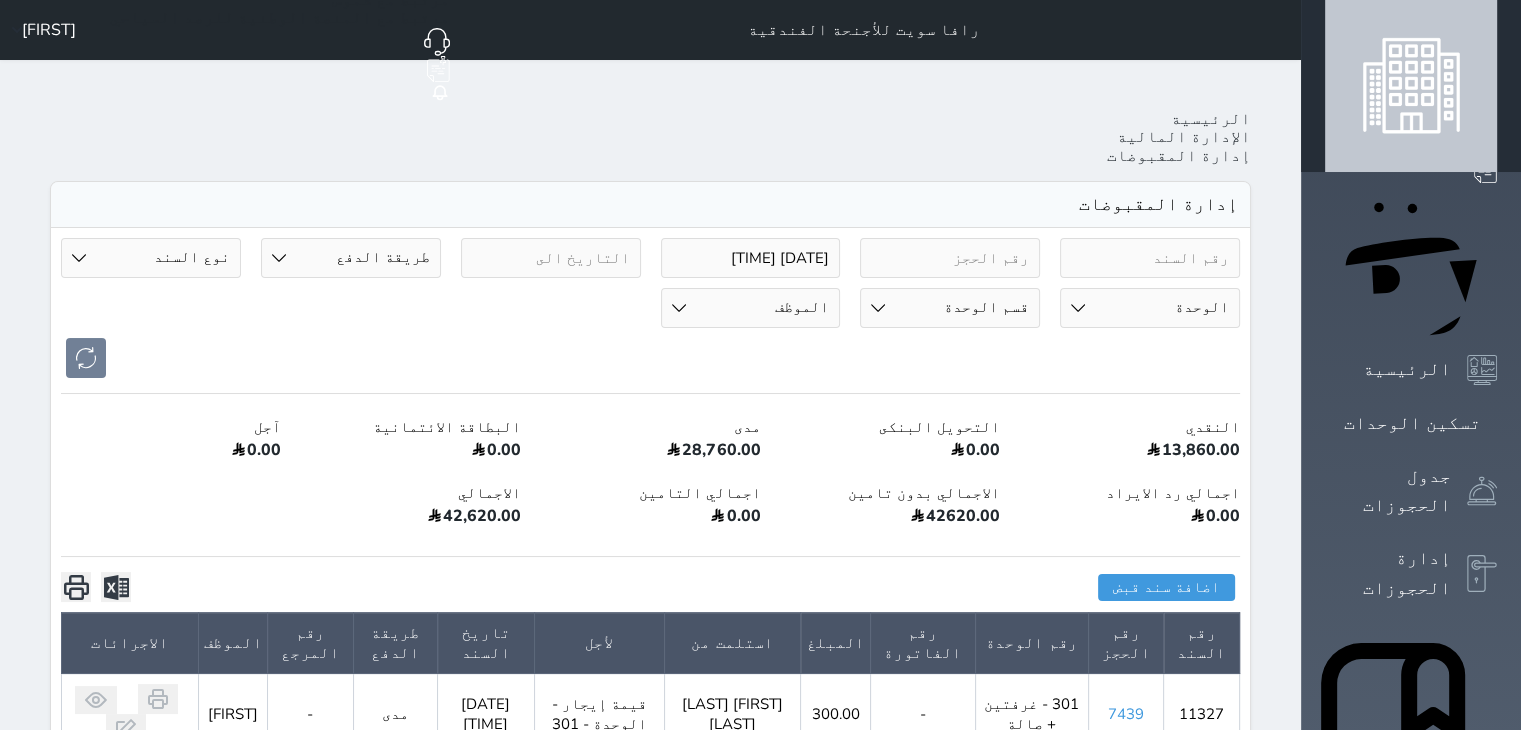 click at bounding box center (950, 258) 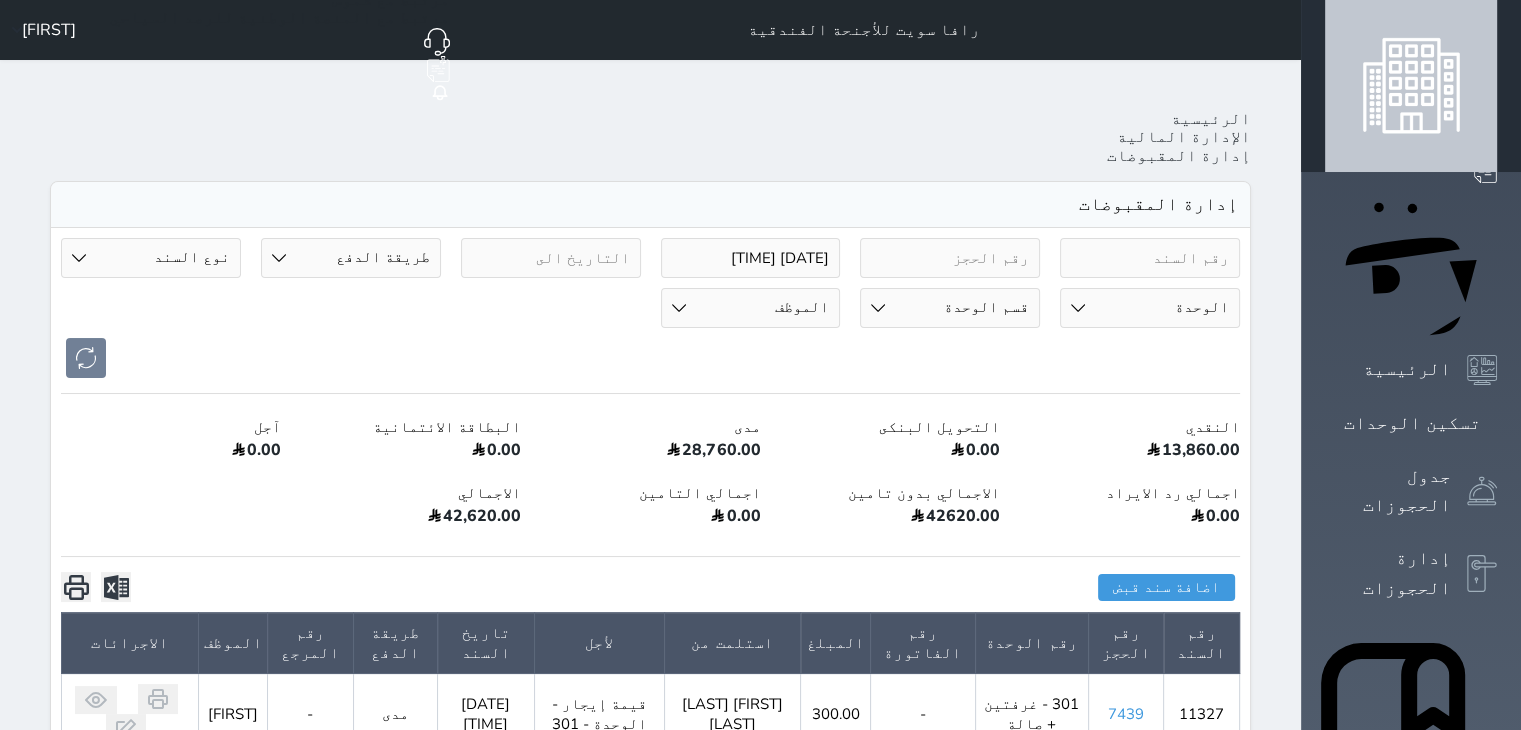 paste on "7430" 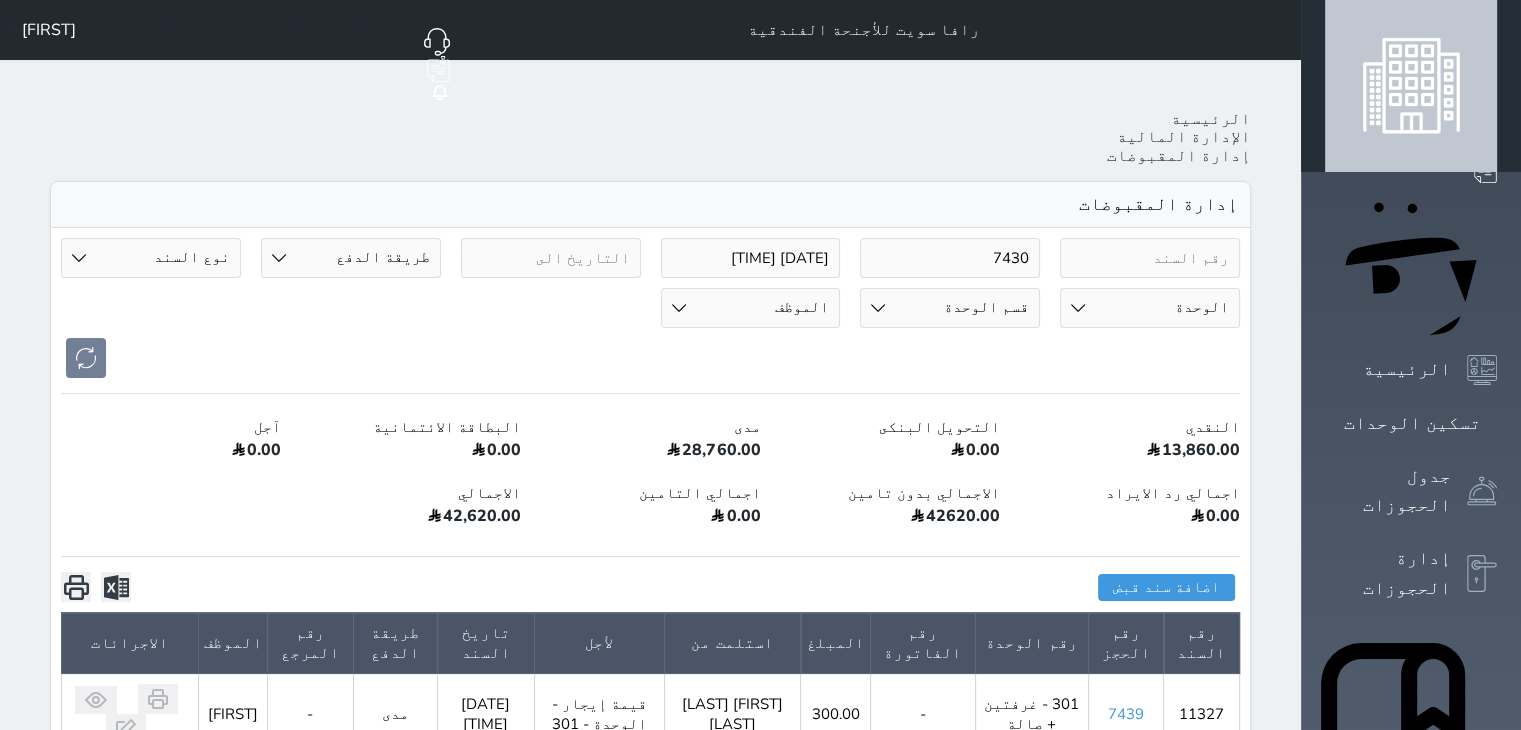 type on "7430" 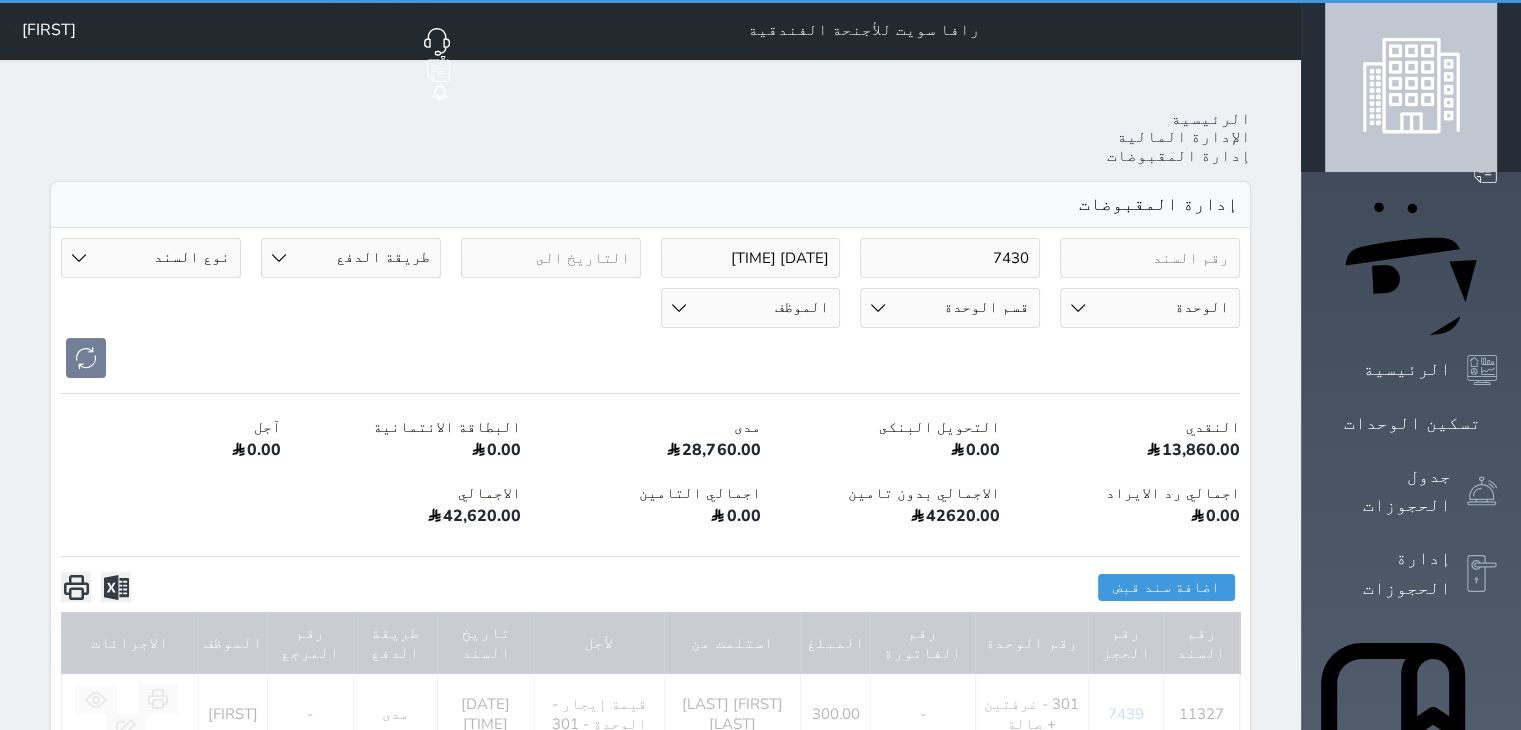 click on "طريقة الدفع   دفع نقدى   تحويل بنكى   مدى   بطاقة ائتمان   آجل   رد ايراد" at bounding box center (351, 258) 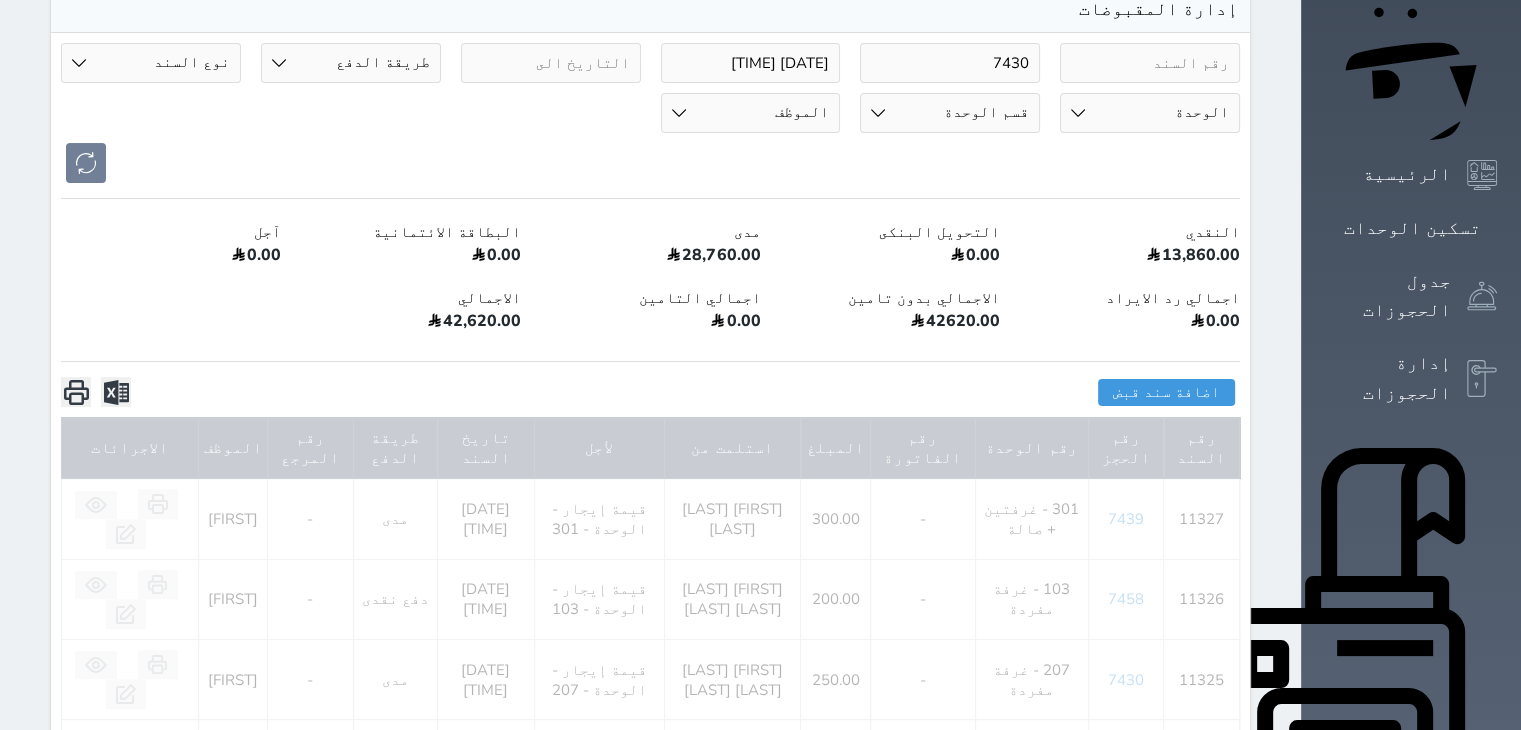 scroll, scrollTop: 200, scrollLeft: 0, axis: vertical 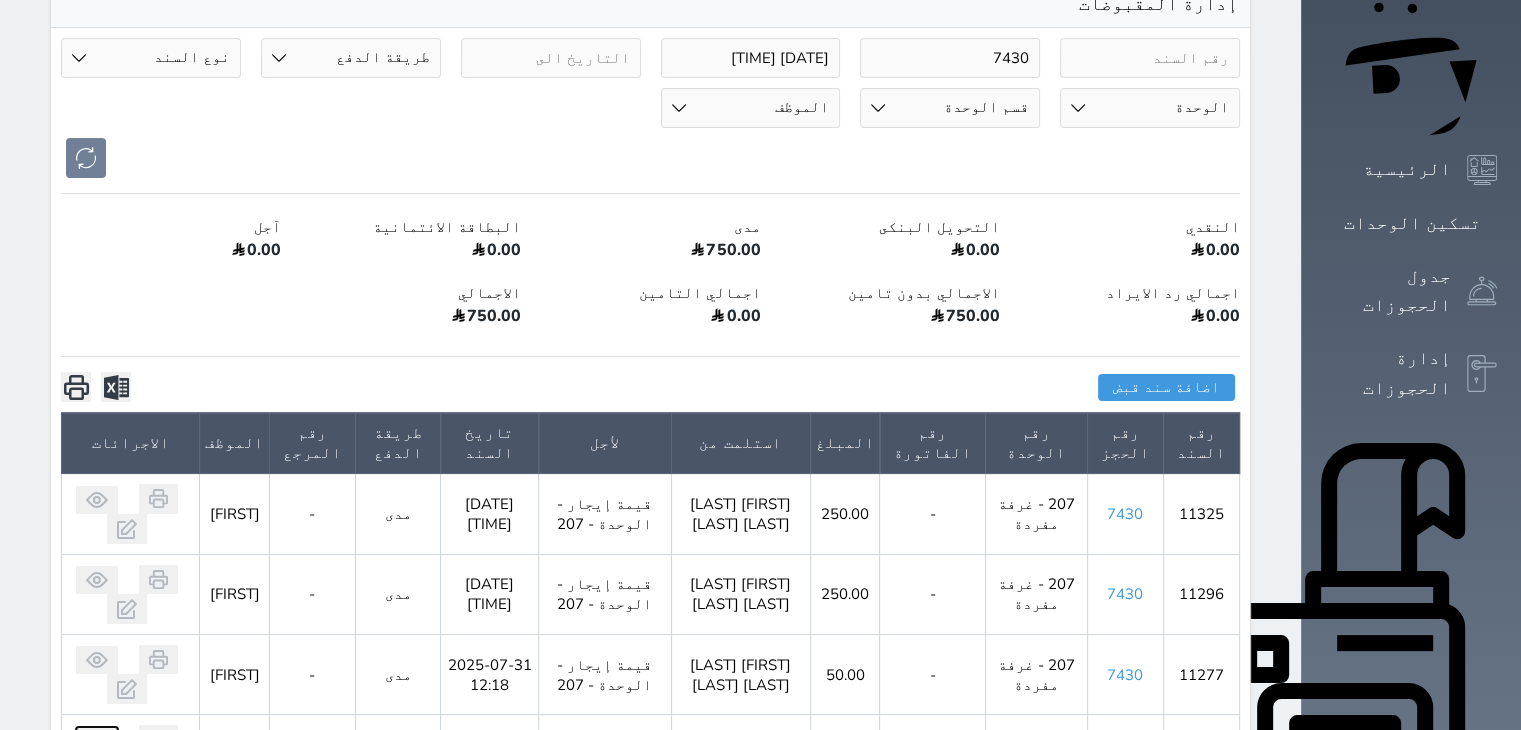 click 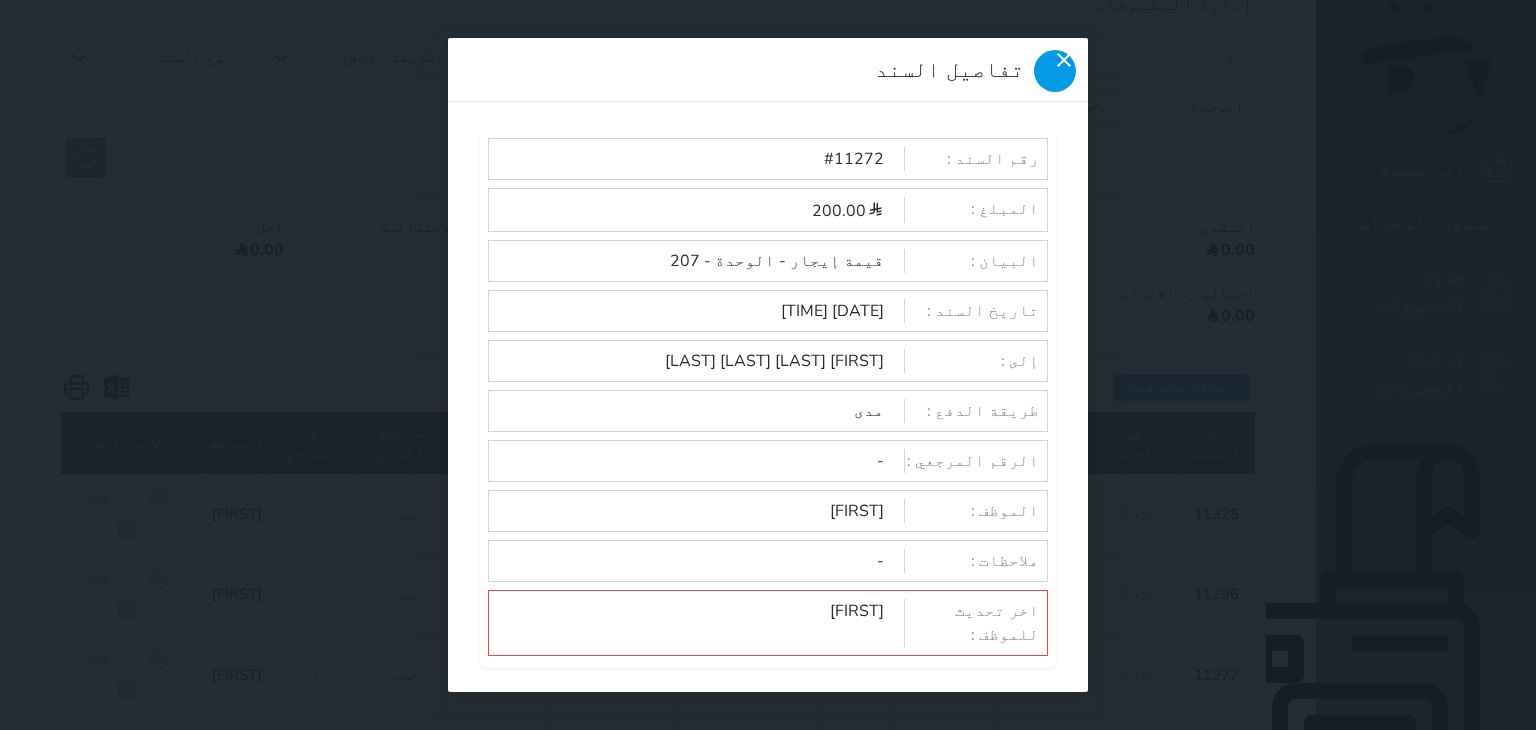 click 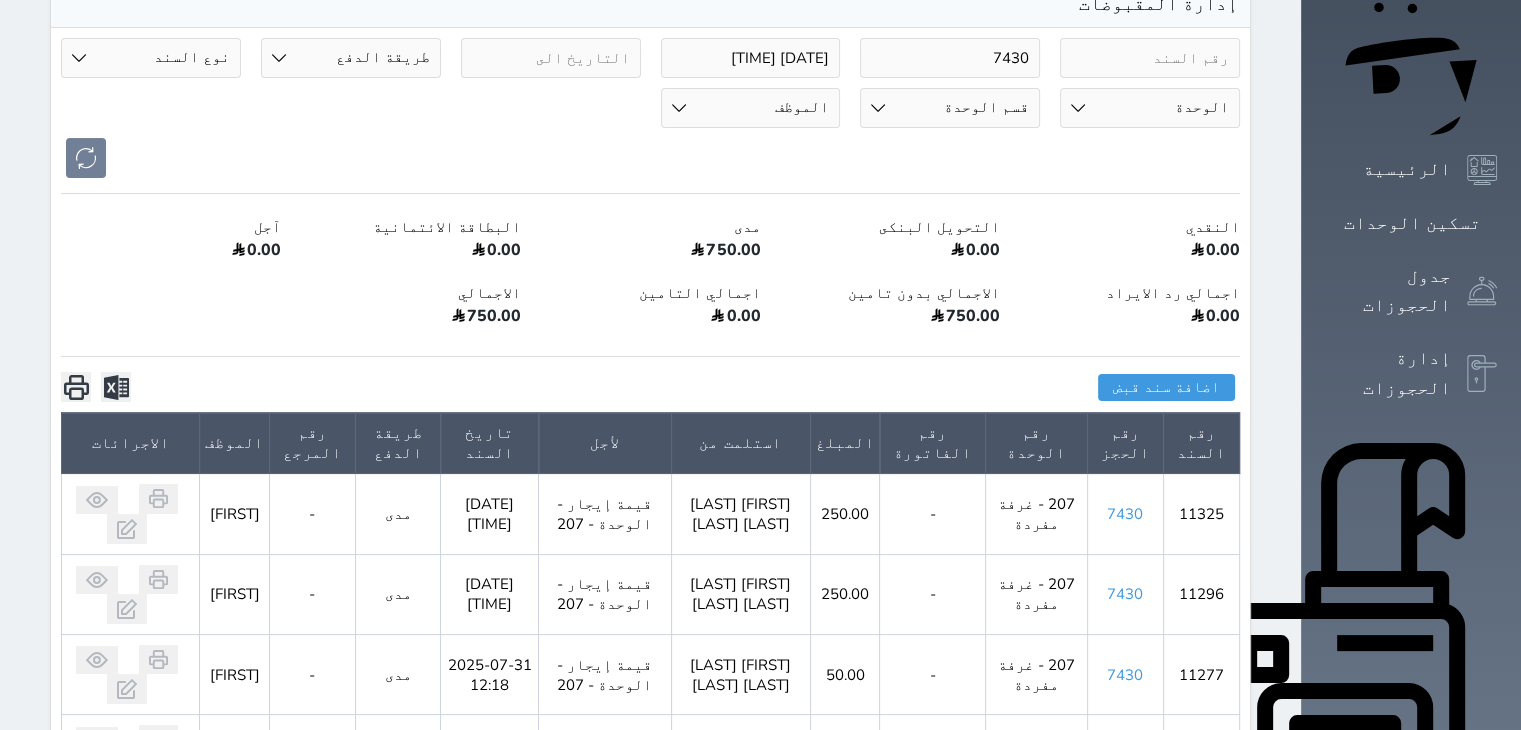 click 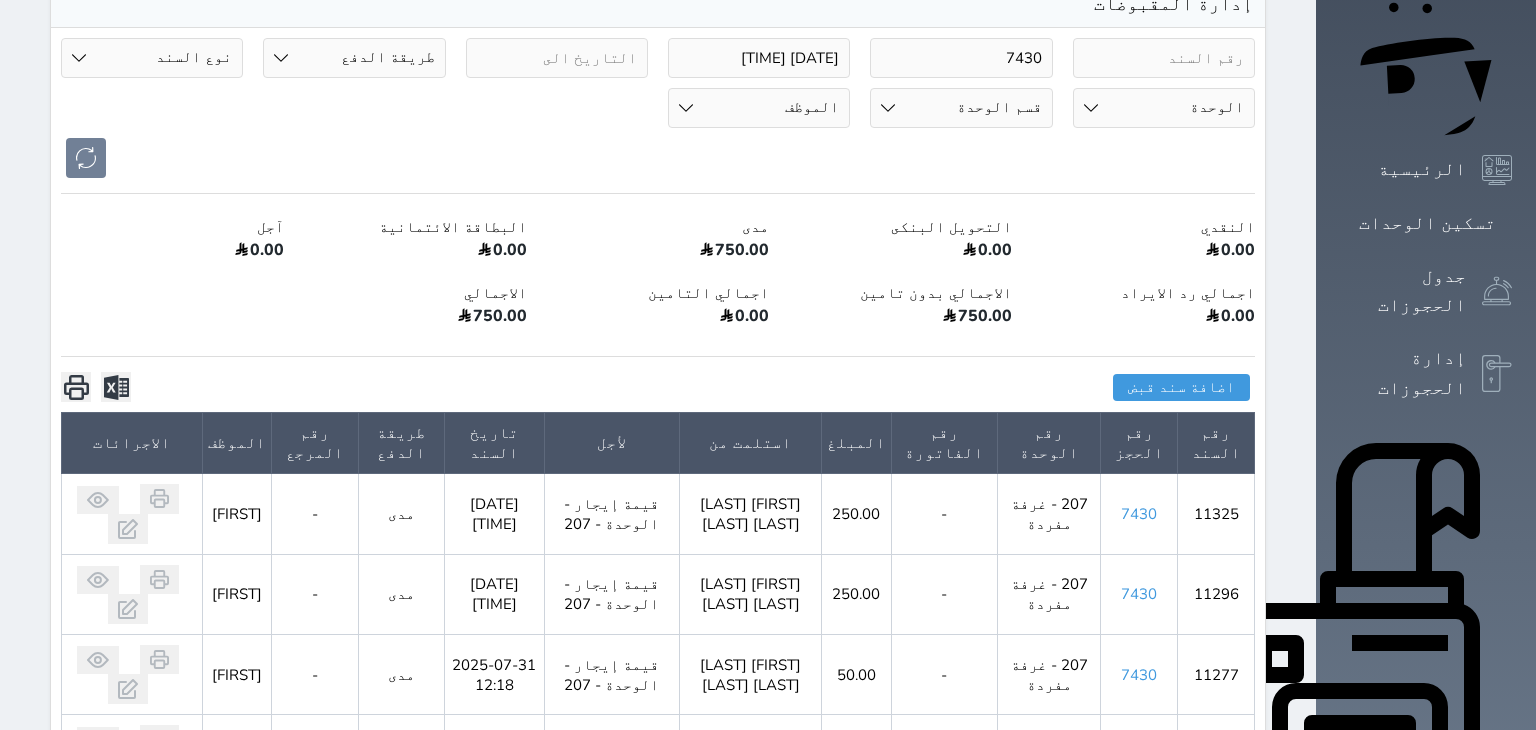 select on "mada" 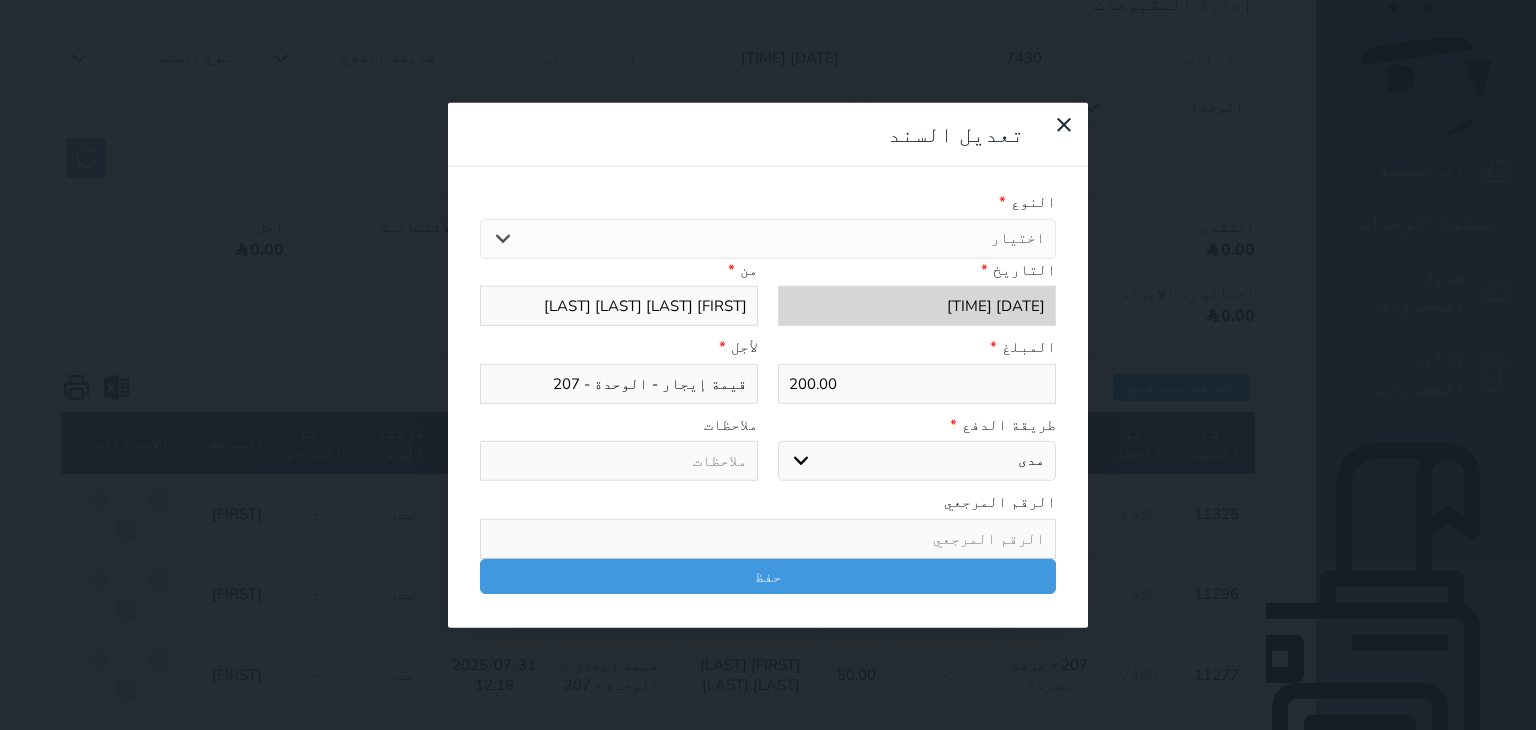 select on "34839" 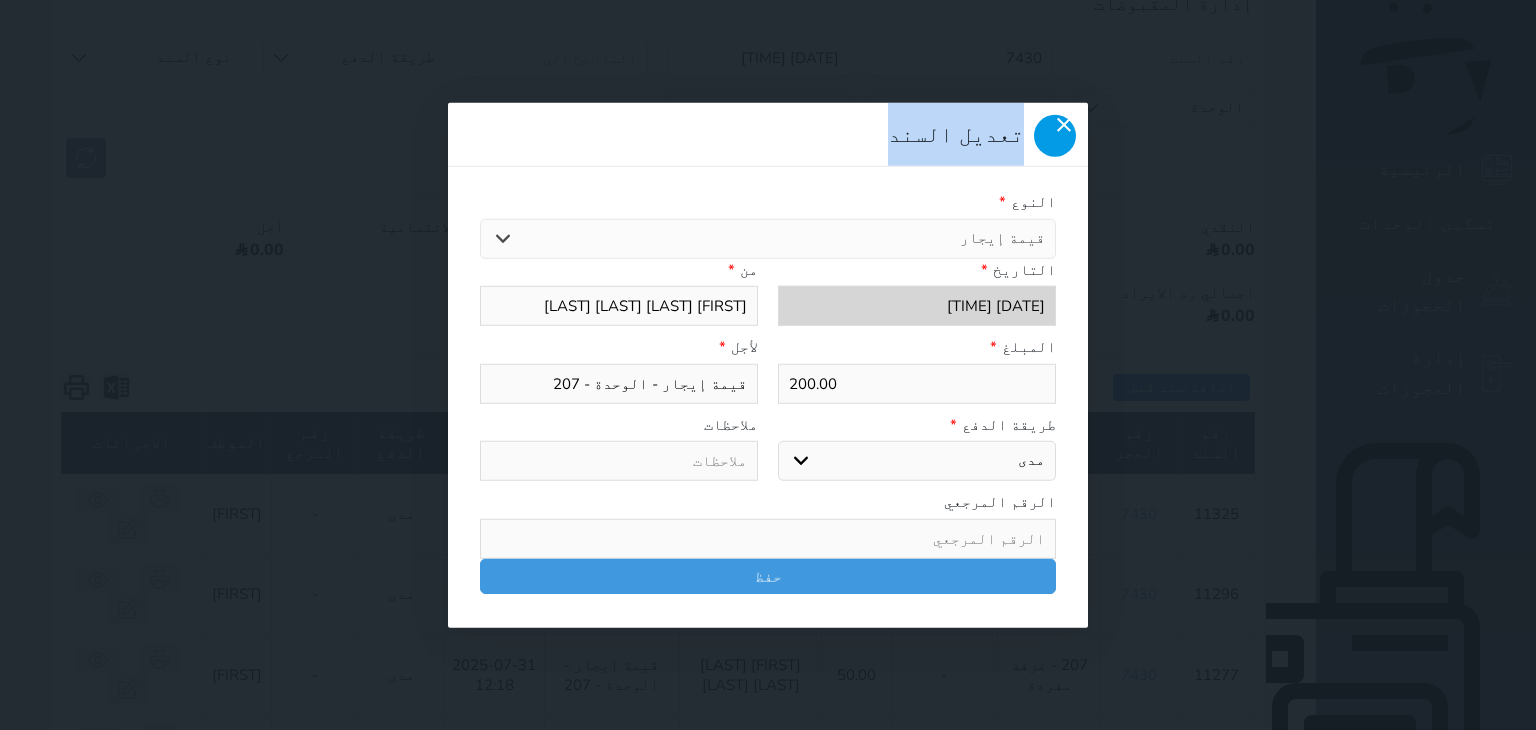 drag, startPoint x: 452, startPoint y: 37, endPoint x: 482, endPoint y: 58, distance: 36.619667 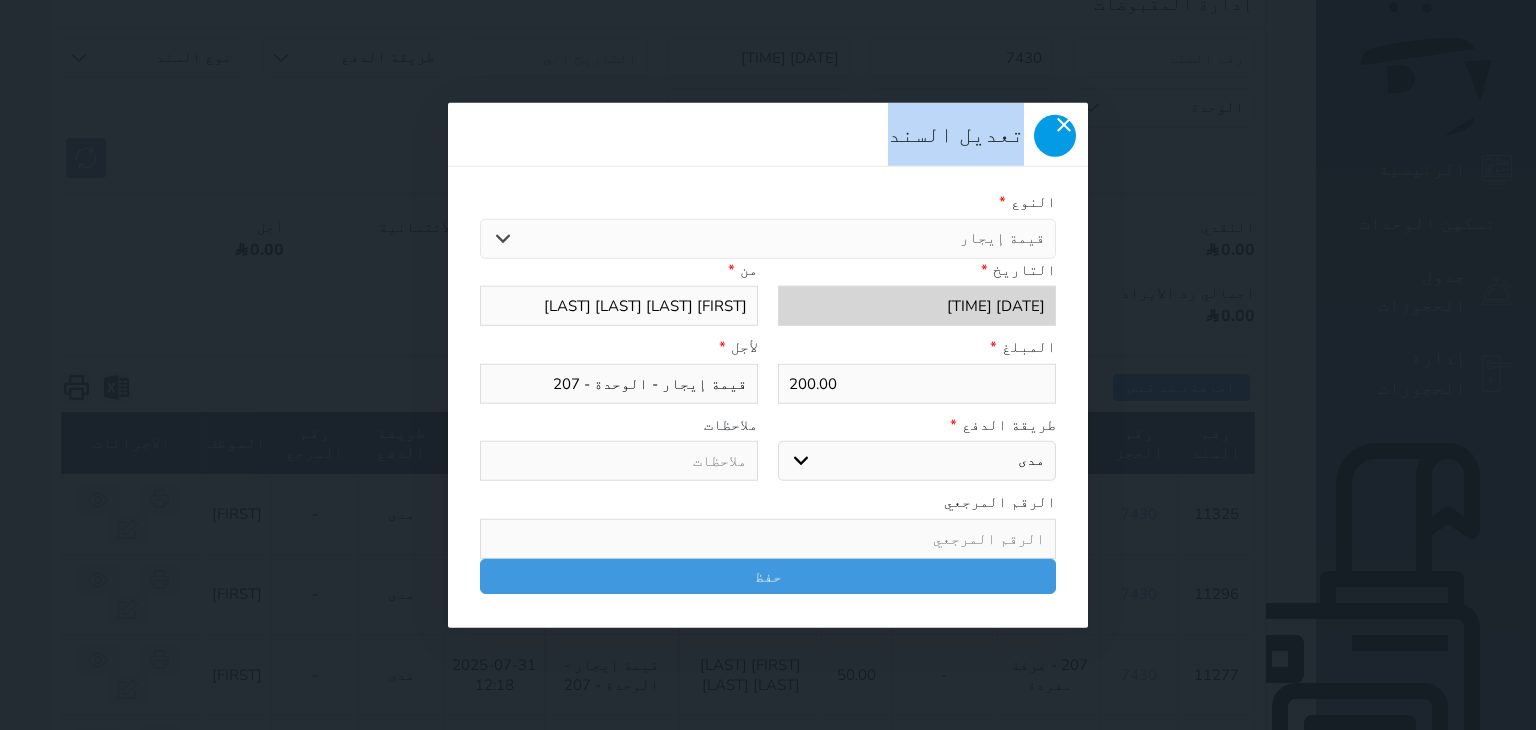 click on "تعديل السند               النوع *    اختيار
مقبوضات عامة
قيمة إيجار
فواتير
خدمات
تامين
عربون
لا ينطبق
آخر
مغسلة
واي فاي - الإنترنت
مواقف السيارات
طعام
الأغذية والمشروبات
مشروبات
المشروبات الباردة
المشروبات الساخنة
التاريخ *     من *" at bounding box center (768, 365) 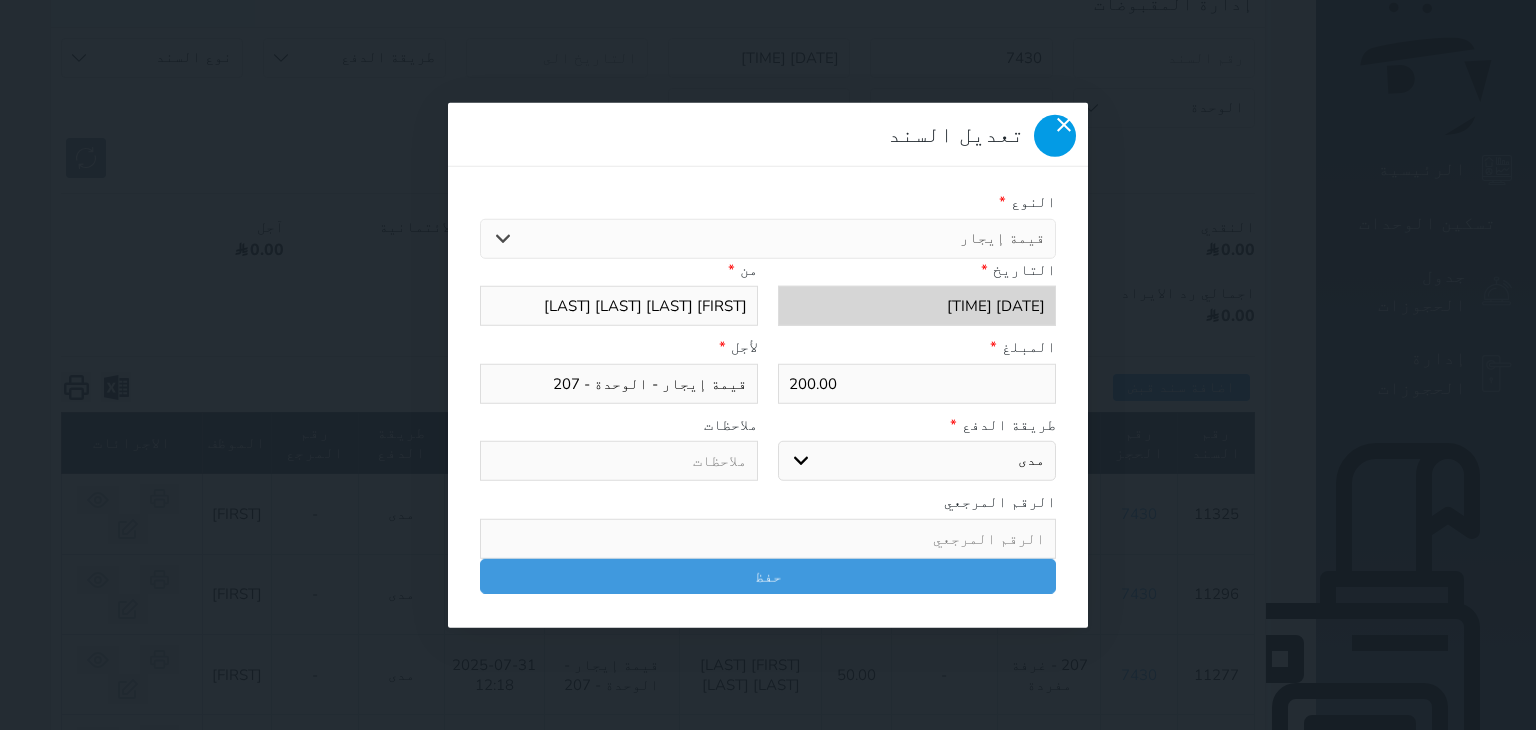 click 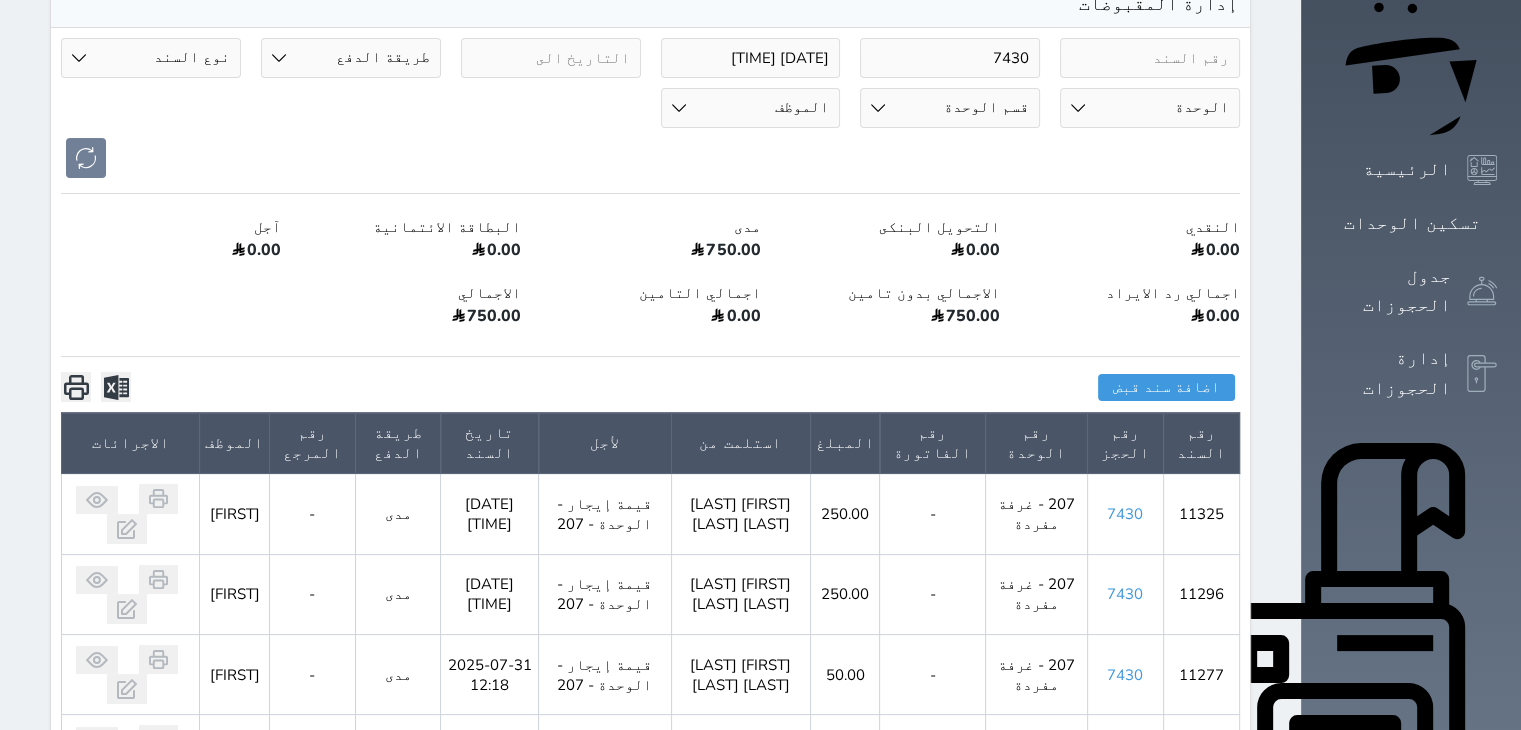 click on "7430" at bounding box center [1125, 755] 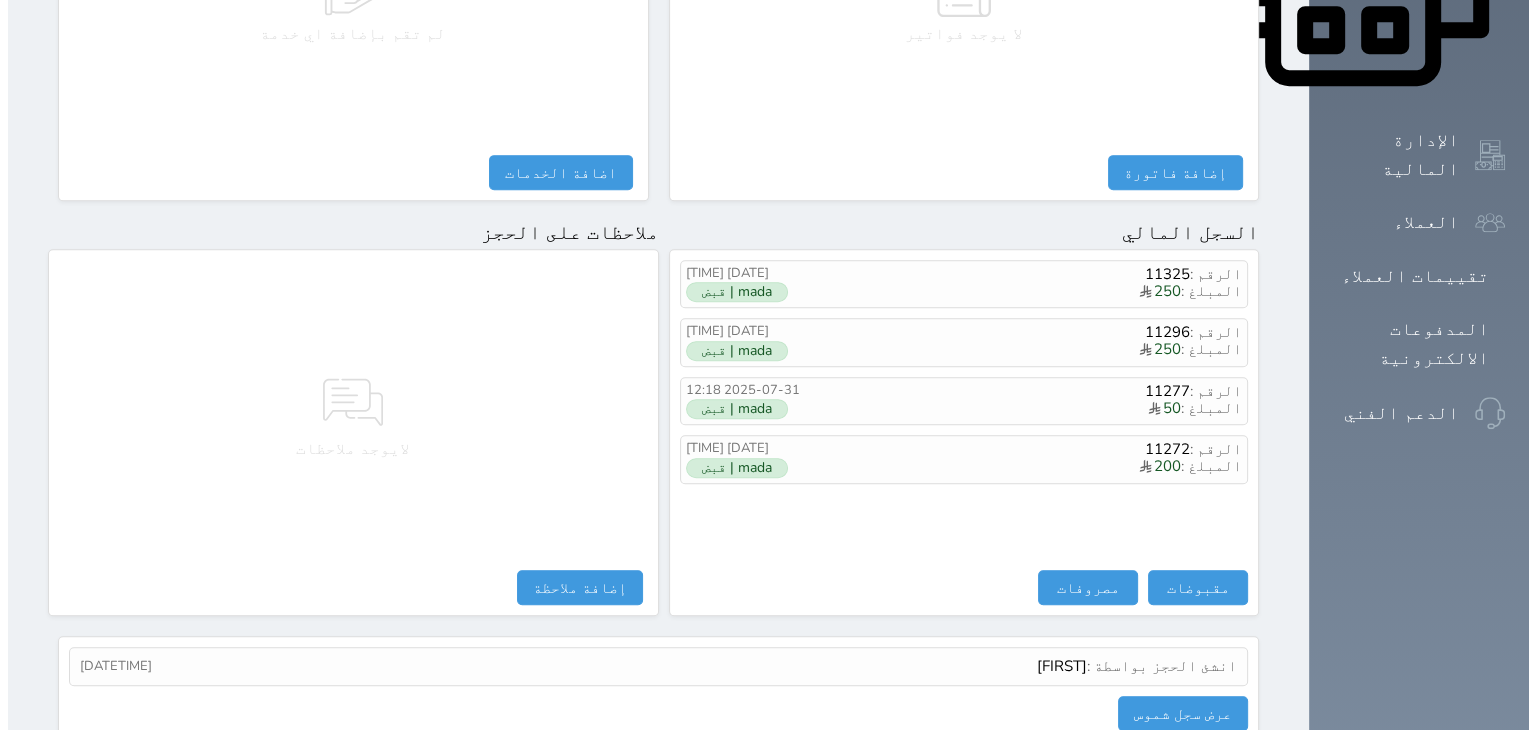 scroll, scrollTop: 1048, scrollLeft: 0, axis: vertical 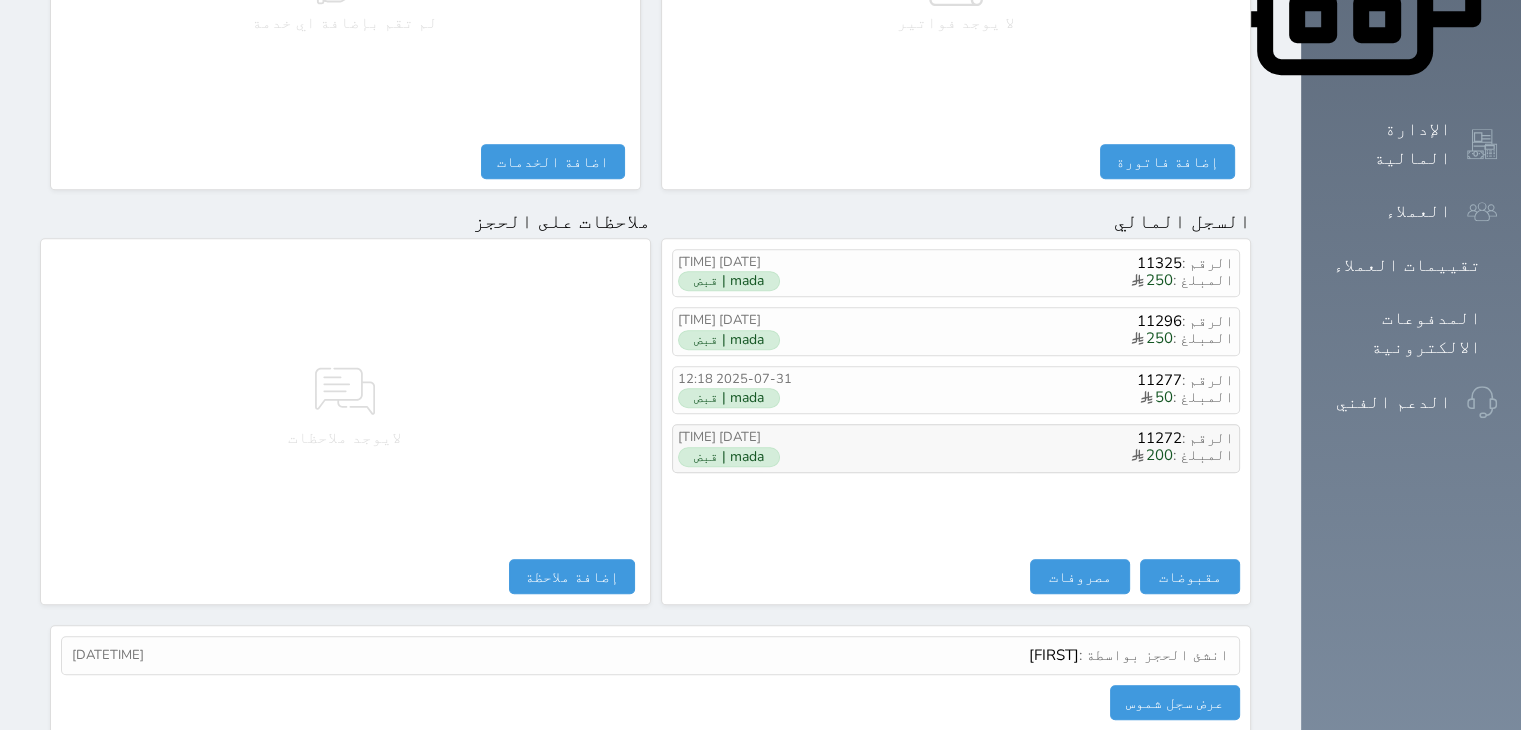 click on "mada | قبض" at bounding box center [729, 457] 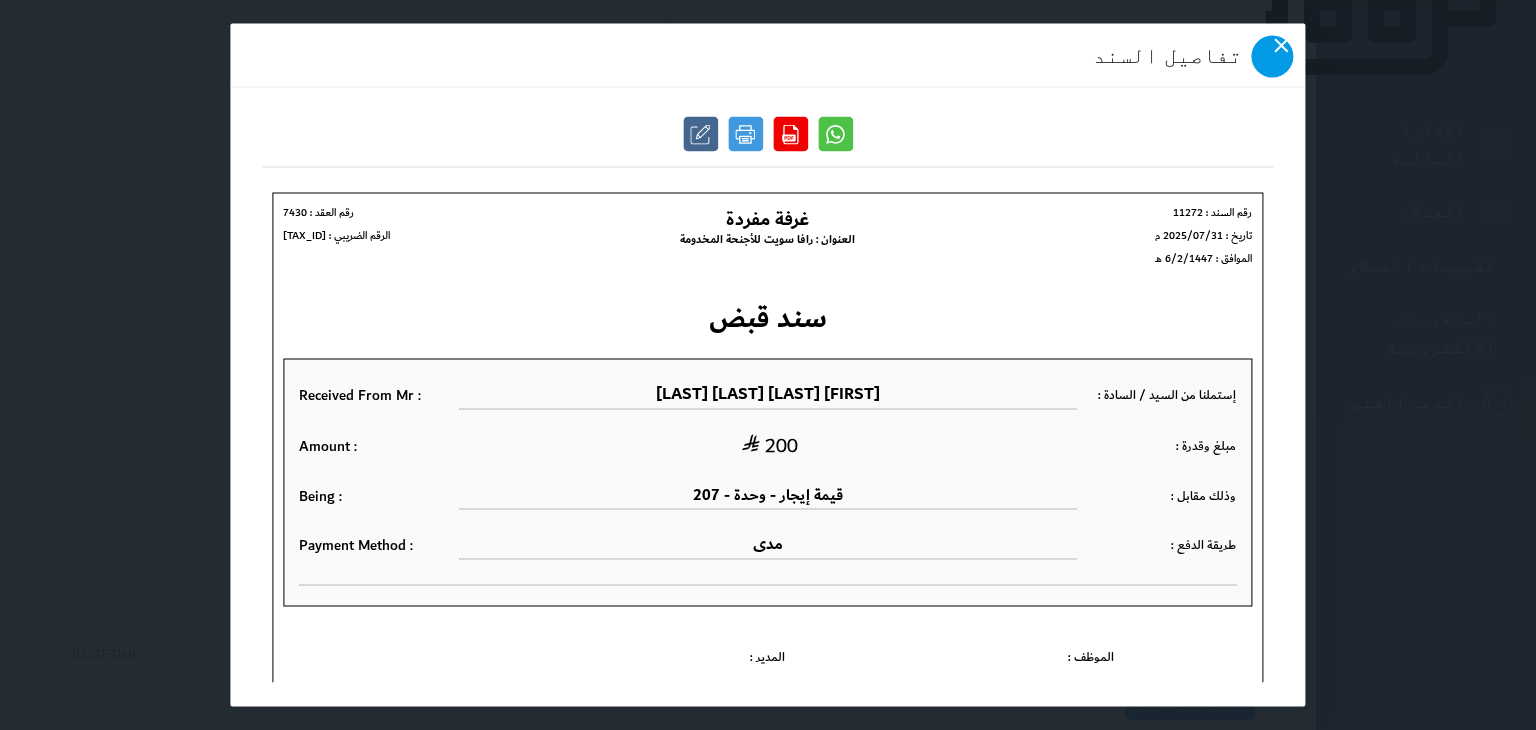 scroll, scrollTop: 0, scrollLeft: 0, axis: both 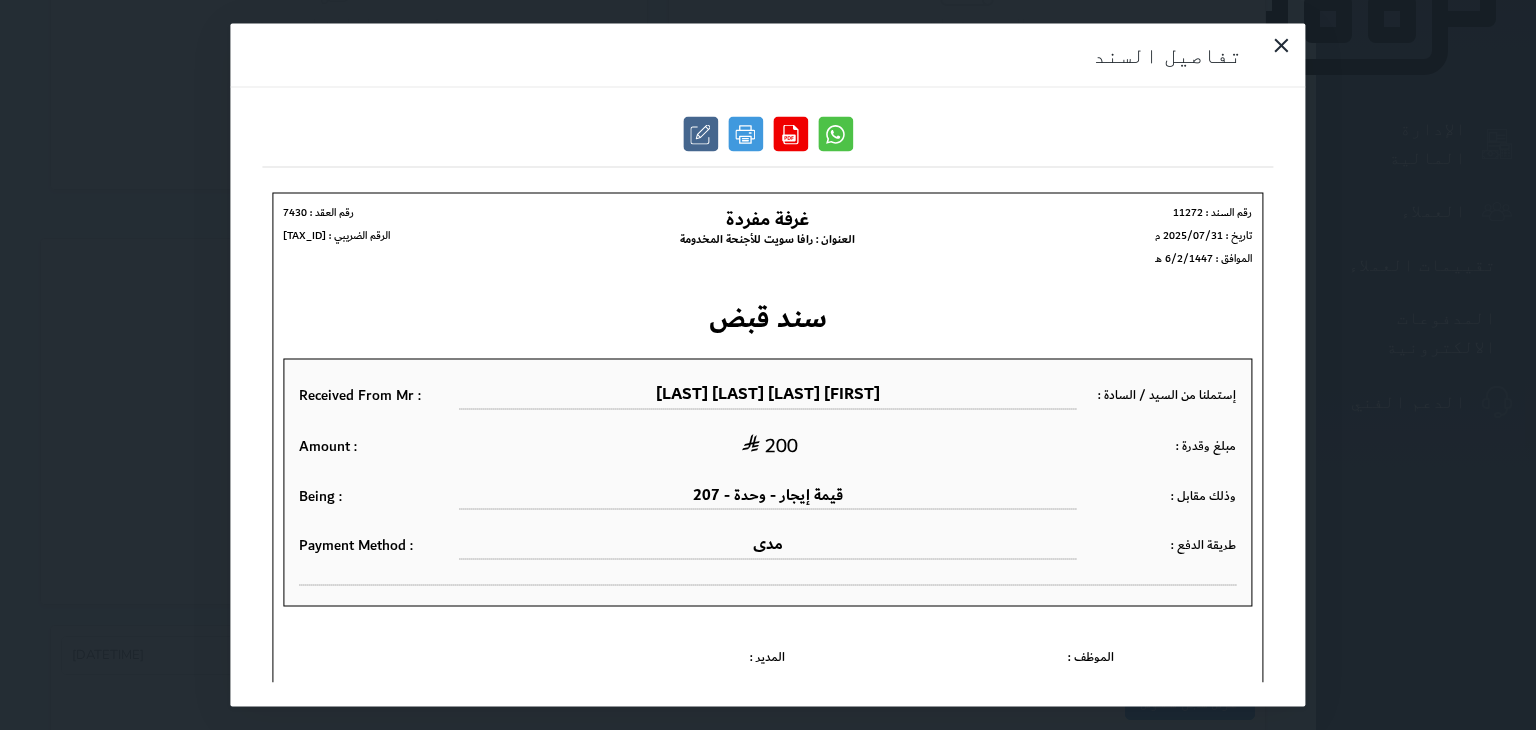 drag, startPoint x: 276, startPoint y: 48, endPoint x: 384, endPoint y: 115, distance: 127.09445 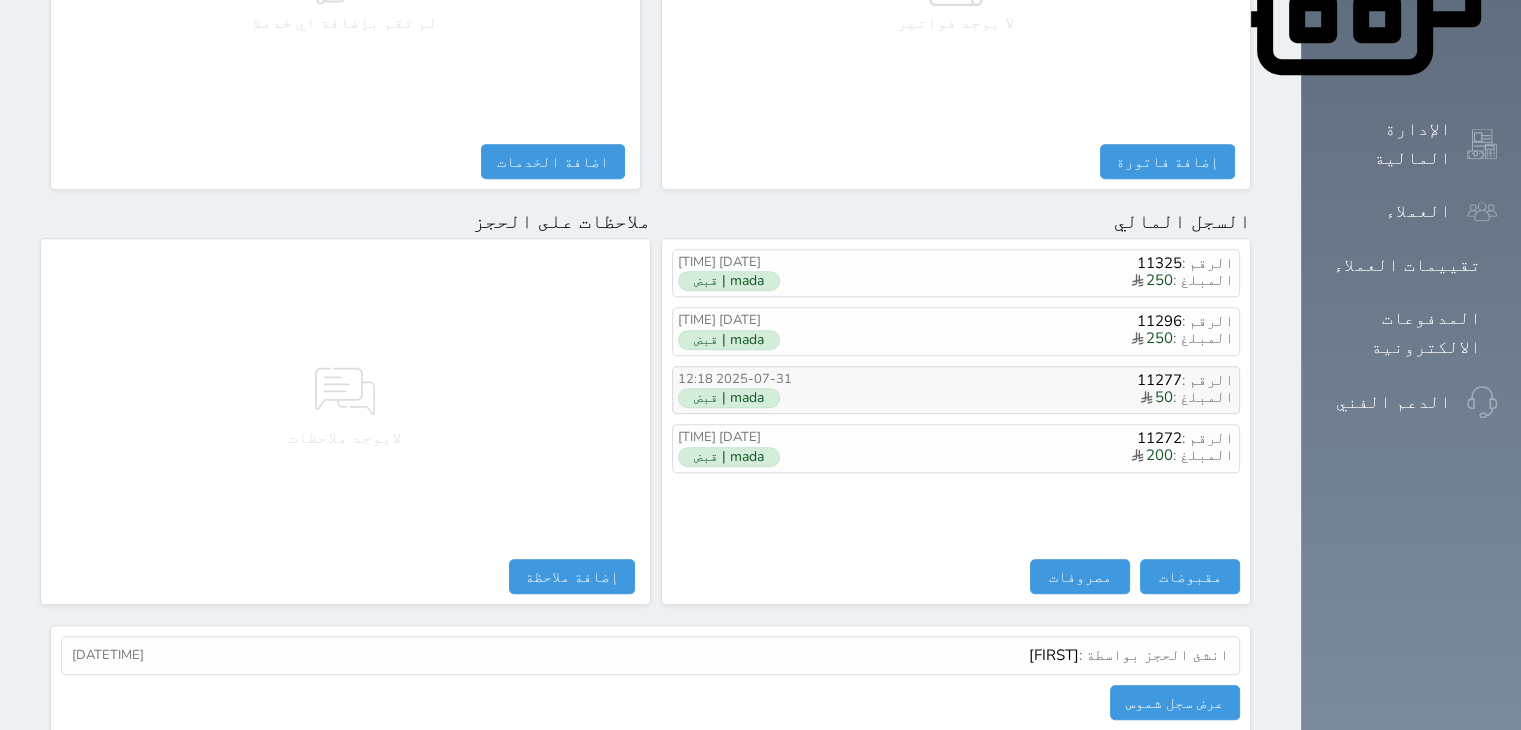 click on "mada | قبض" at bounding box center (729, 398) 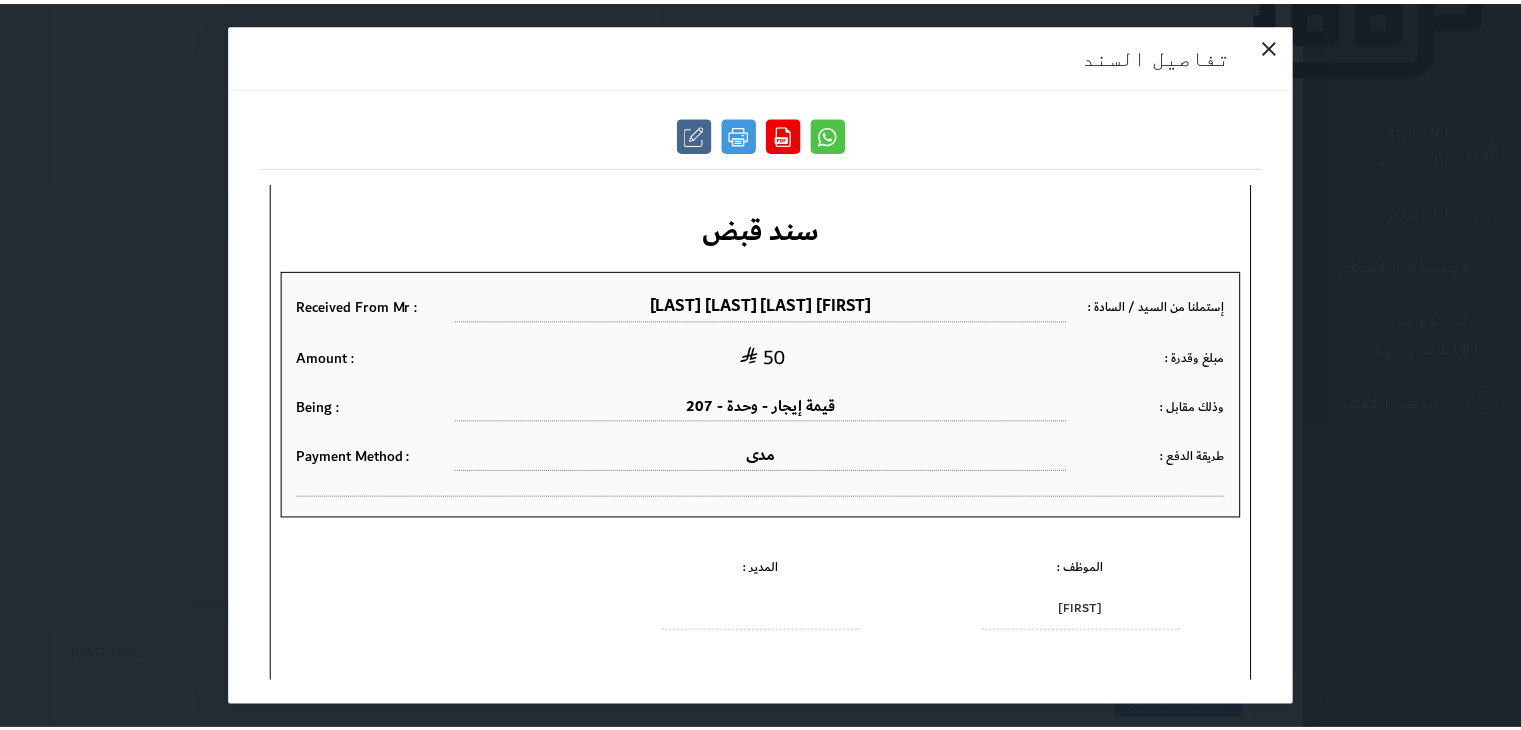 scroll, scrollTop: 104, scrollLeft: 0, axis: vertical 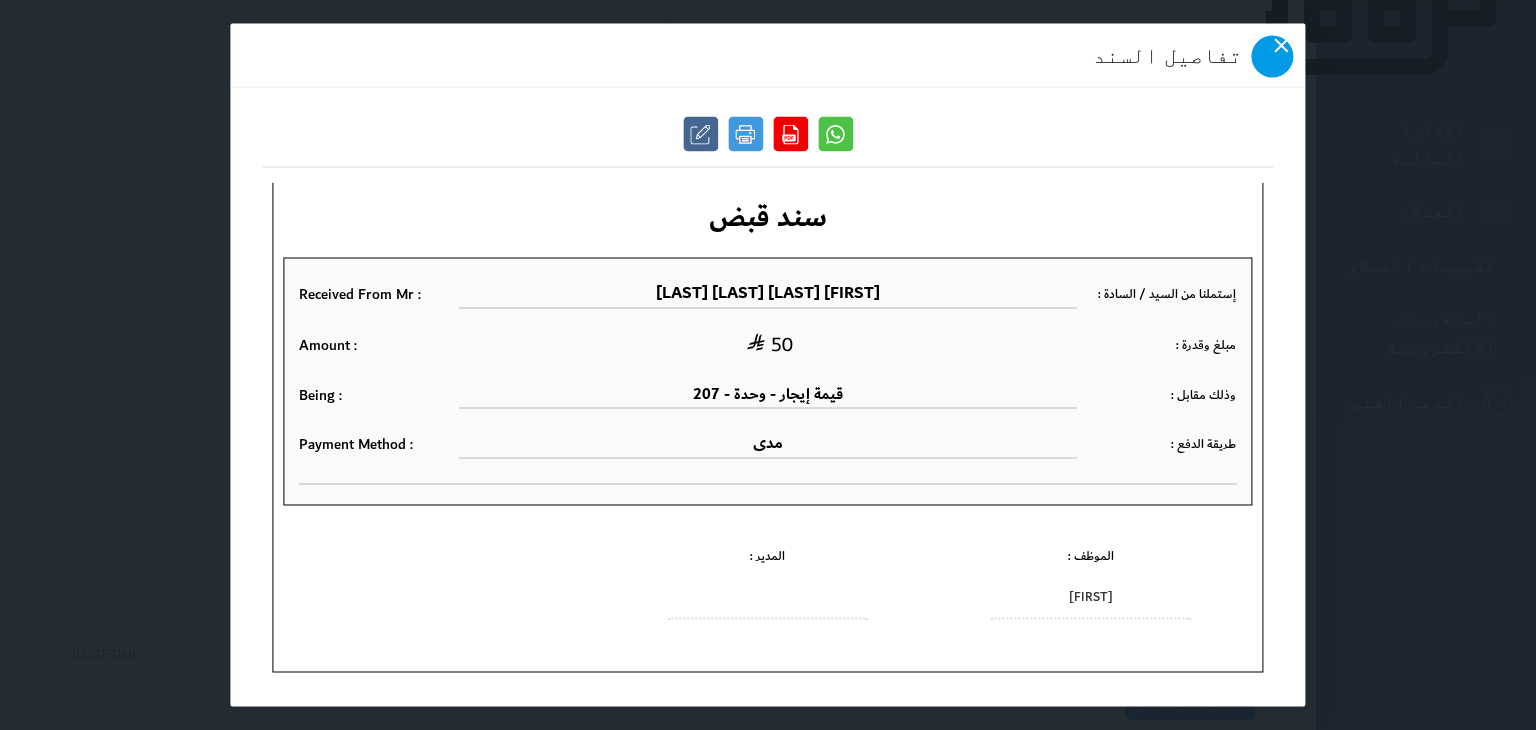 click 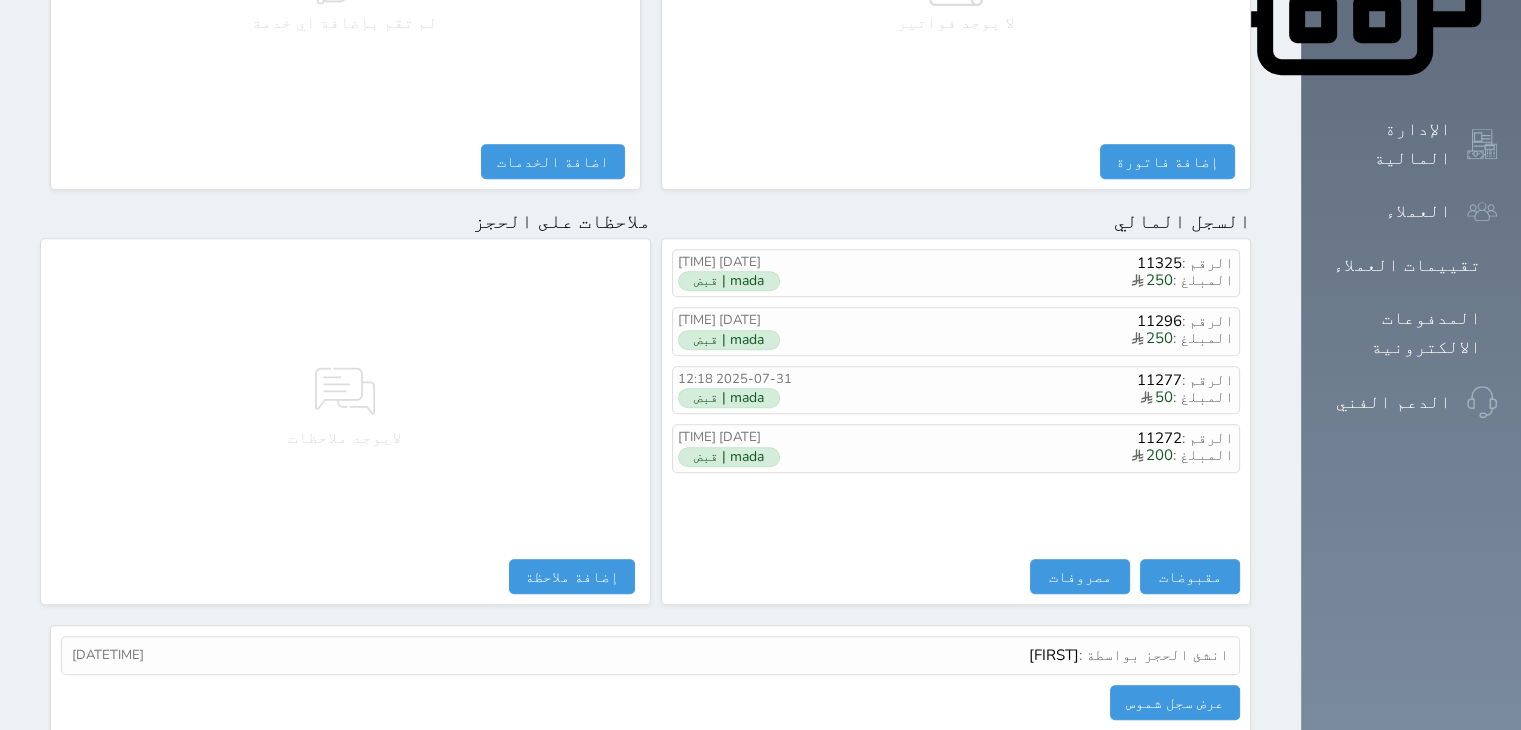 scroll, scrollTop: 0, scrollLeft: 0, axis: both 